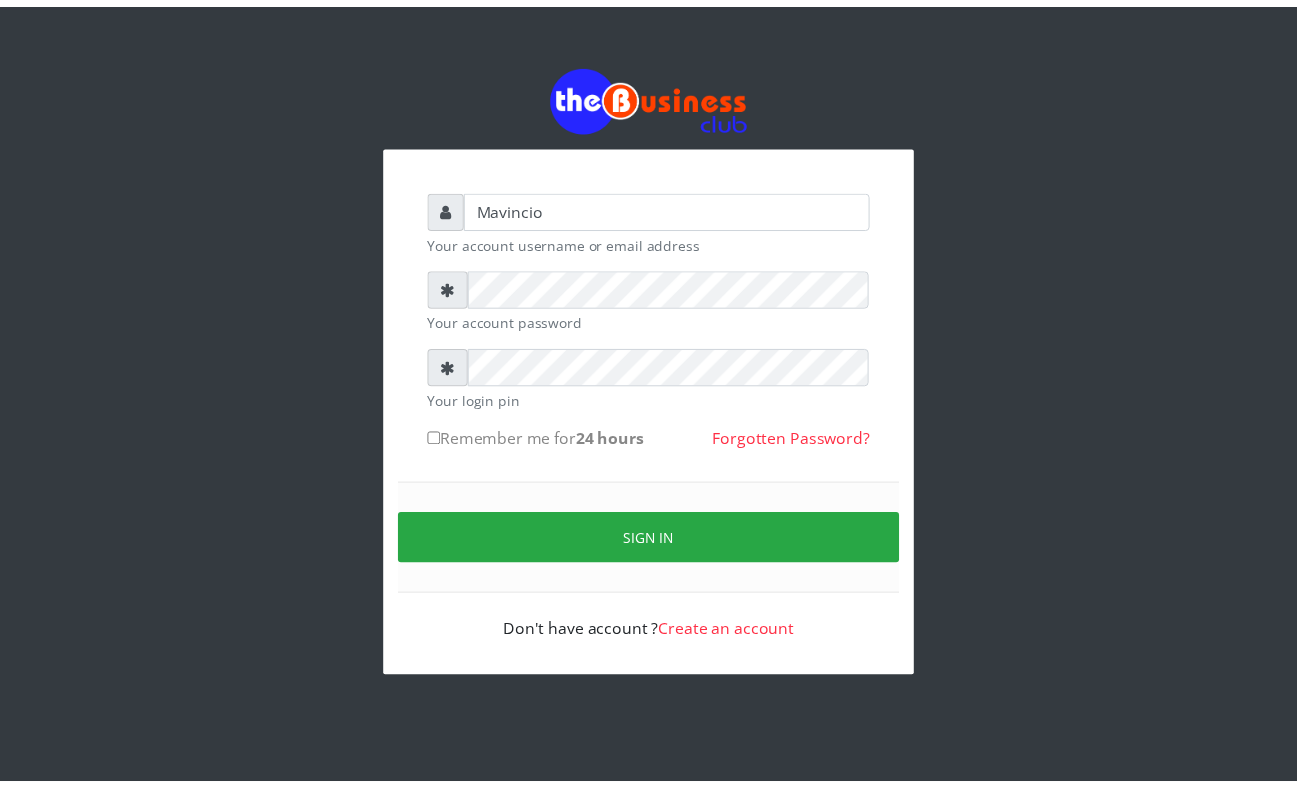 scroll, scrollTop: 0, scrollLeft: 0, axis: both 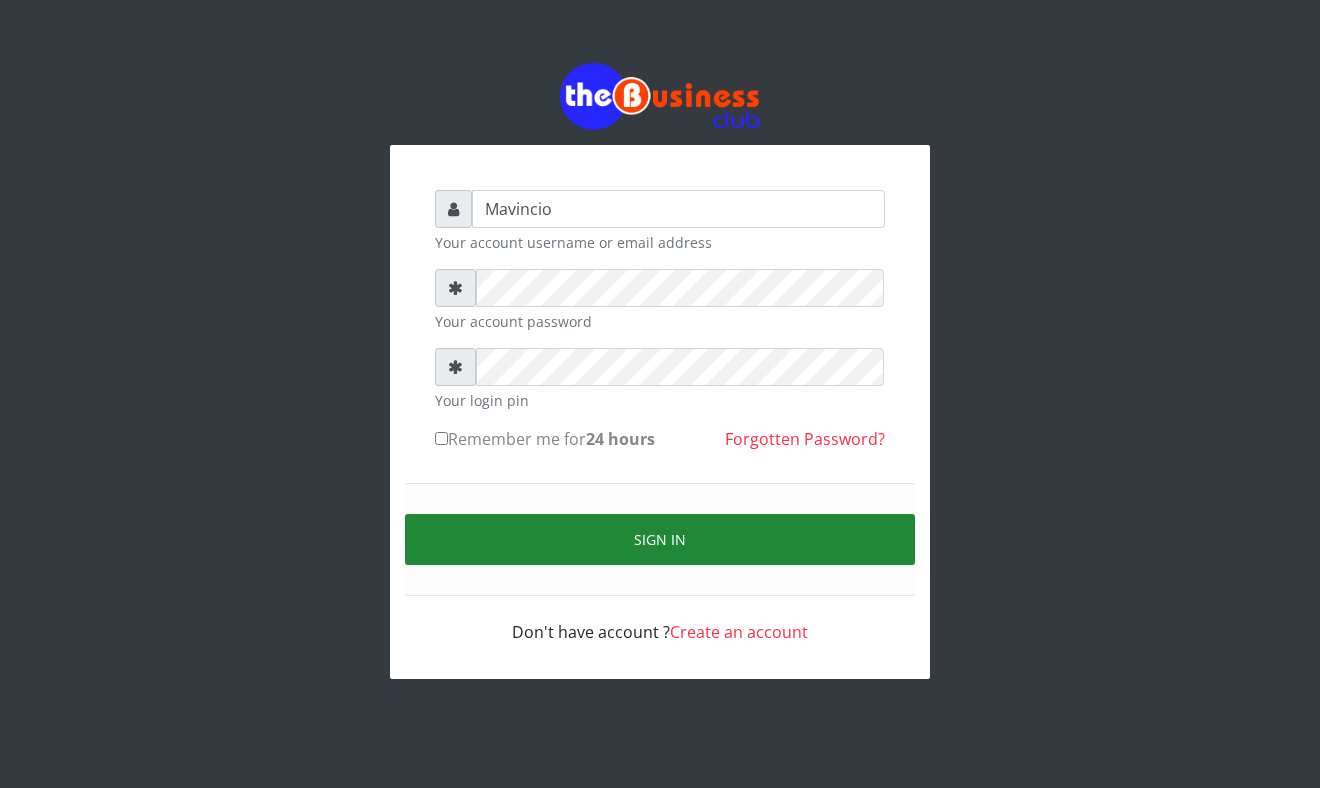 click on "Sign in" at bounding box center [660, 539] 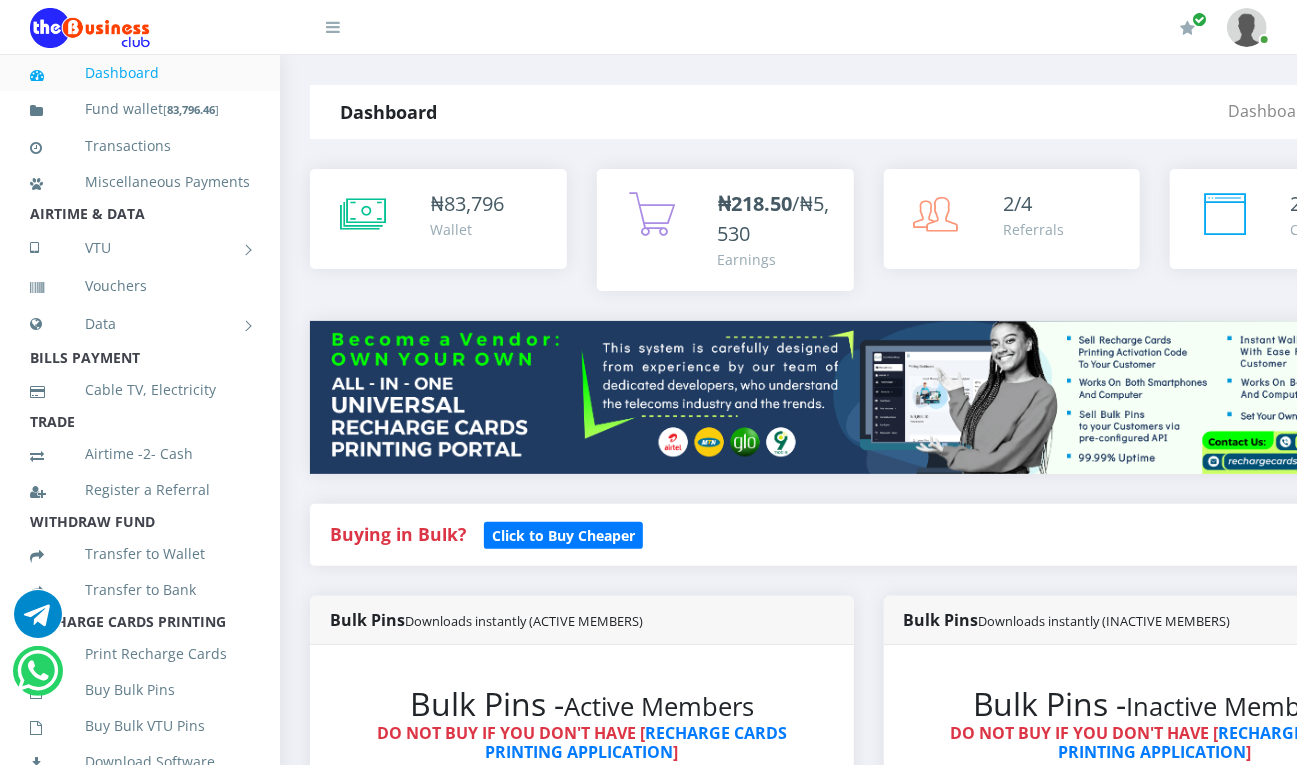 scroll, scrollTop: 0, scrollLeft: 0, axis: both 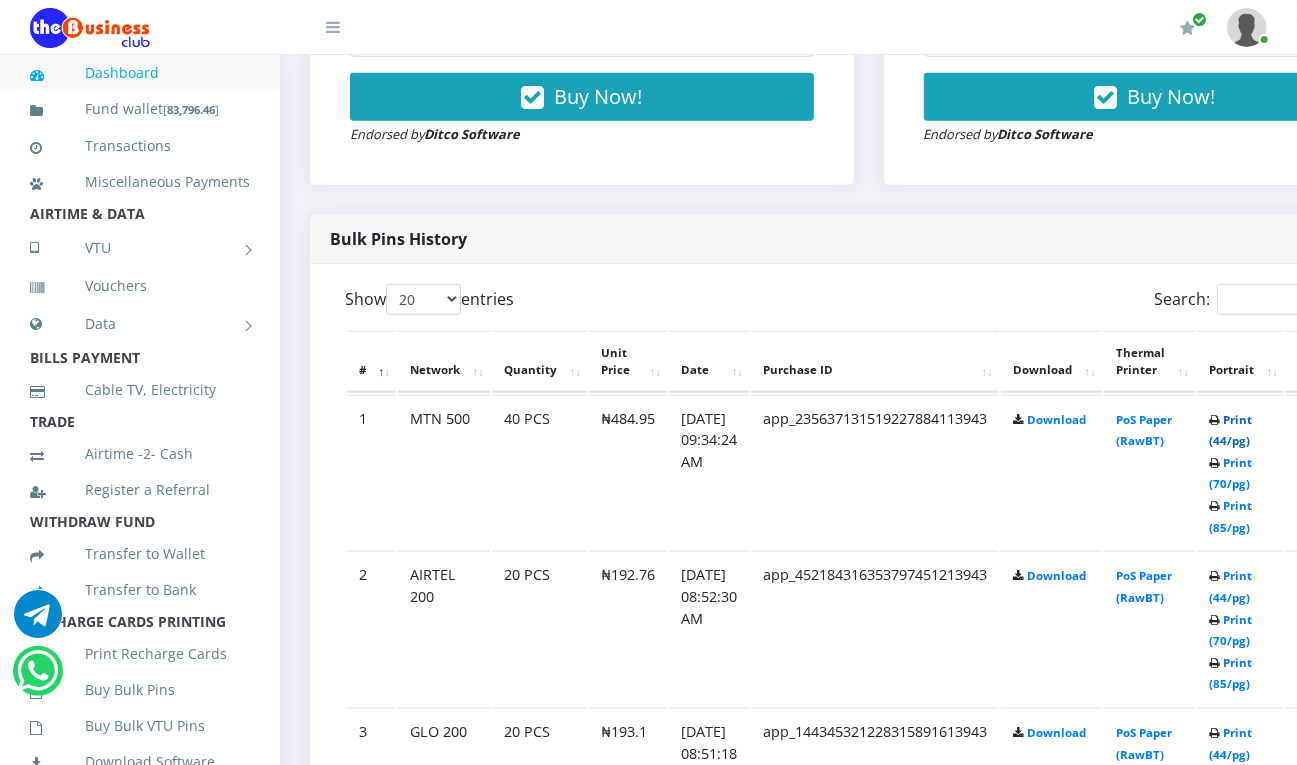 click on "Print (44/pg)" at bounding box center [1230, 430] 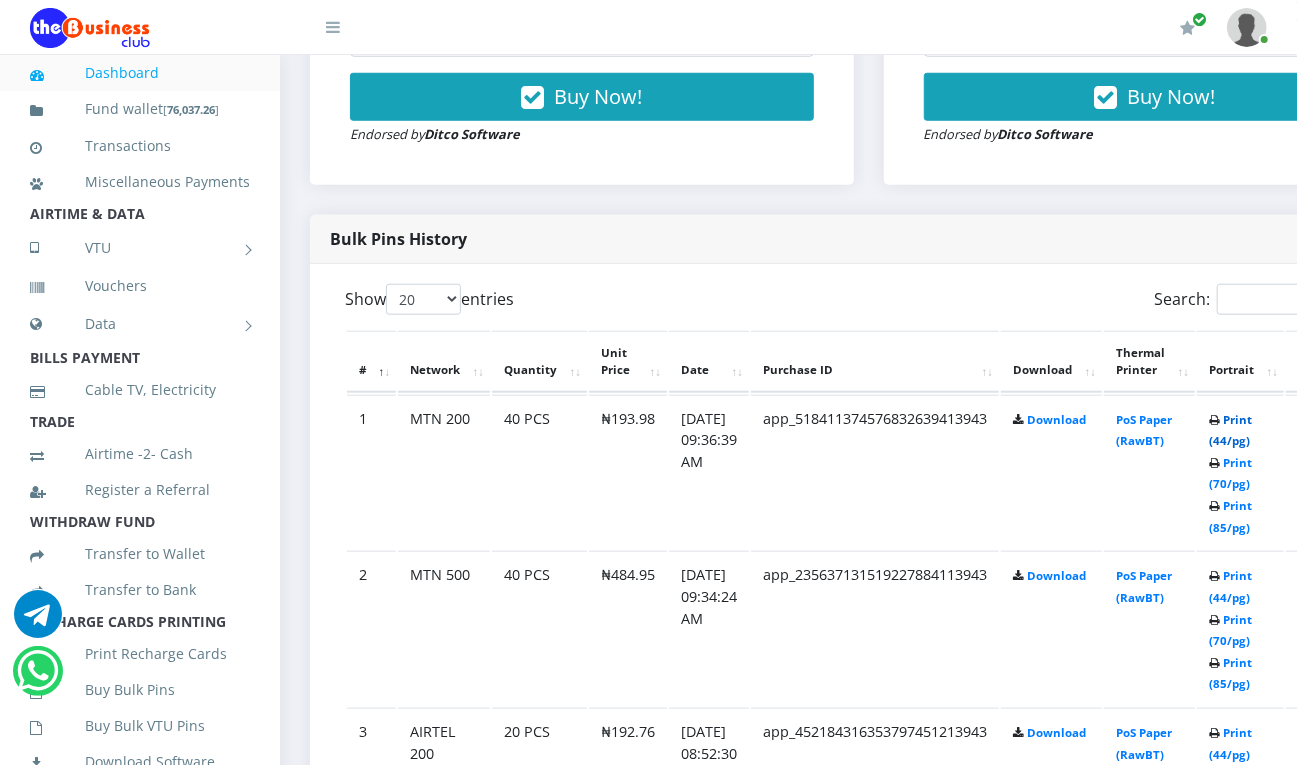 scroll, scrollTop: 0, scrollLeft: 0, axis: both 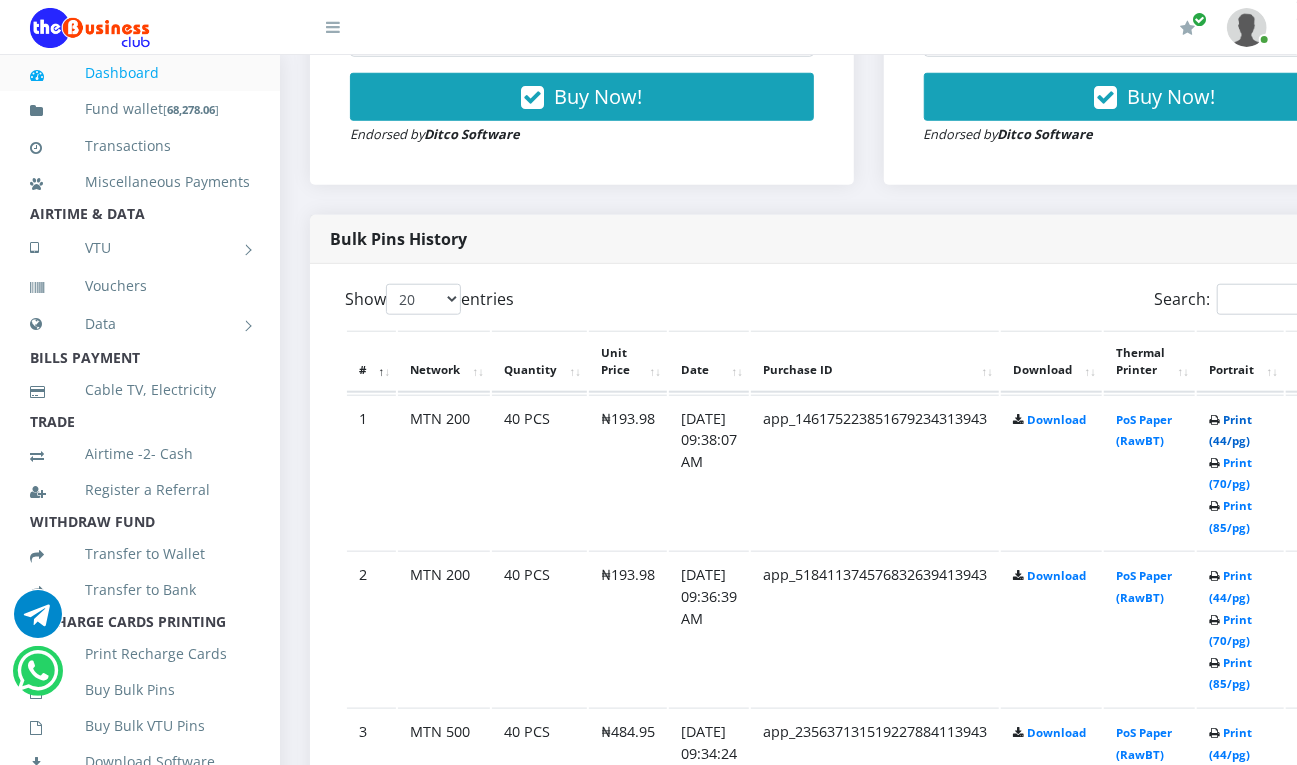 click on "Print (44/pg)" at bounding box center (1230, 430) 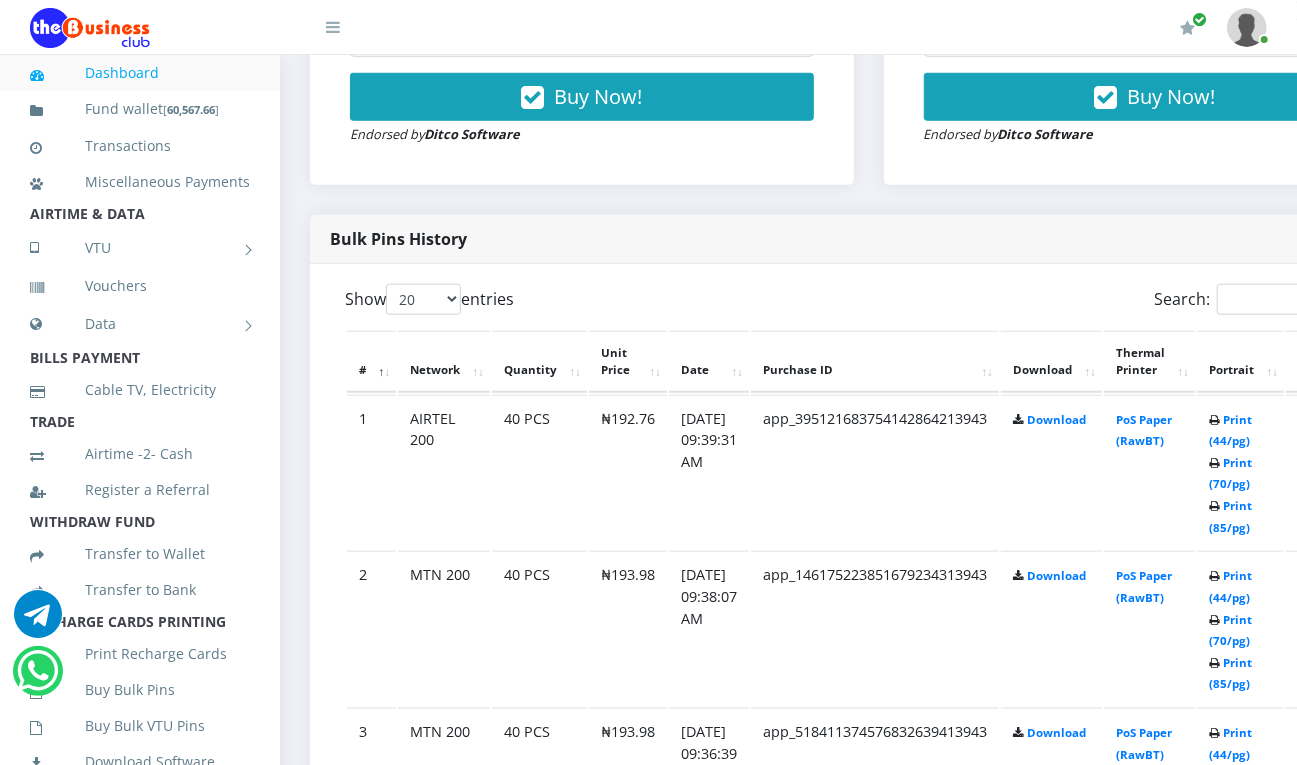 scroll, scrollTop: 0, scrollLeft: 0, axis: both 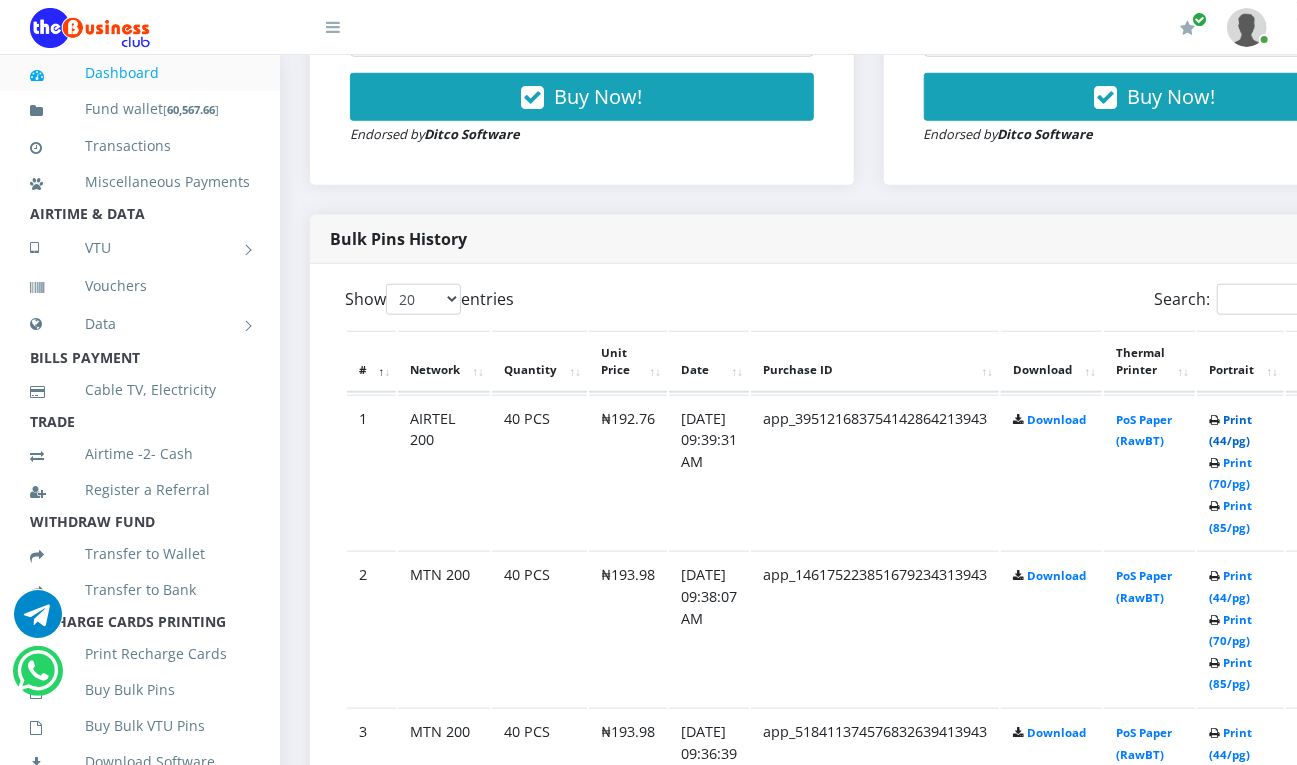 click on "Print (44/pg)" at bounding box center [1230, 430] 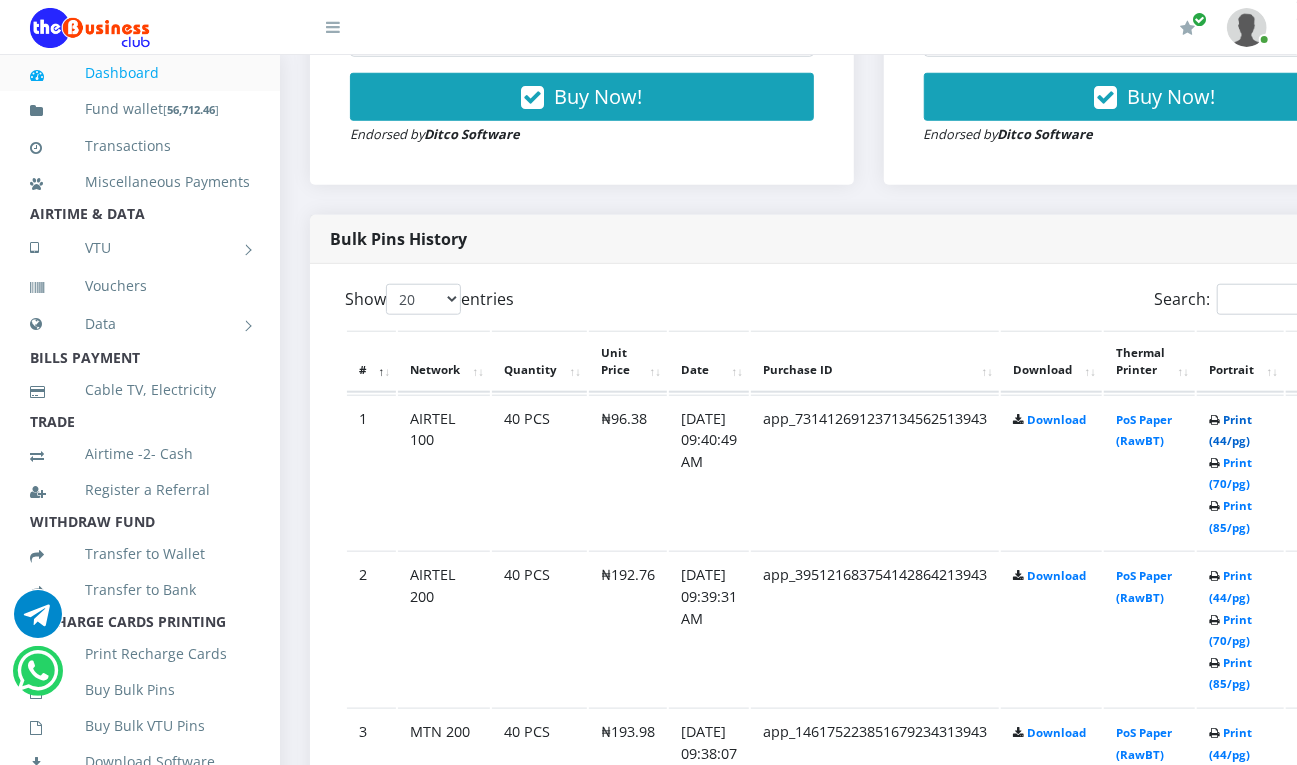 scroll, scrollTop: 0, scrollLeft: 0, axis: both 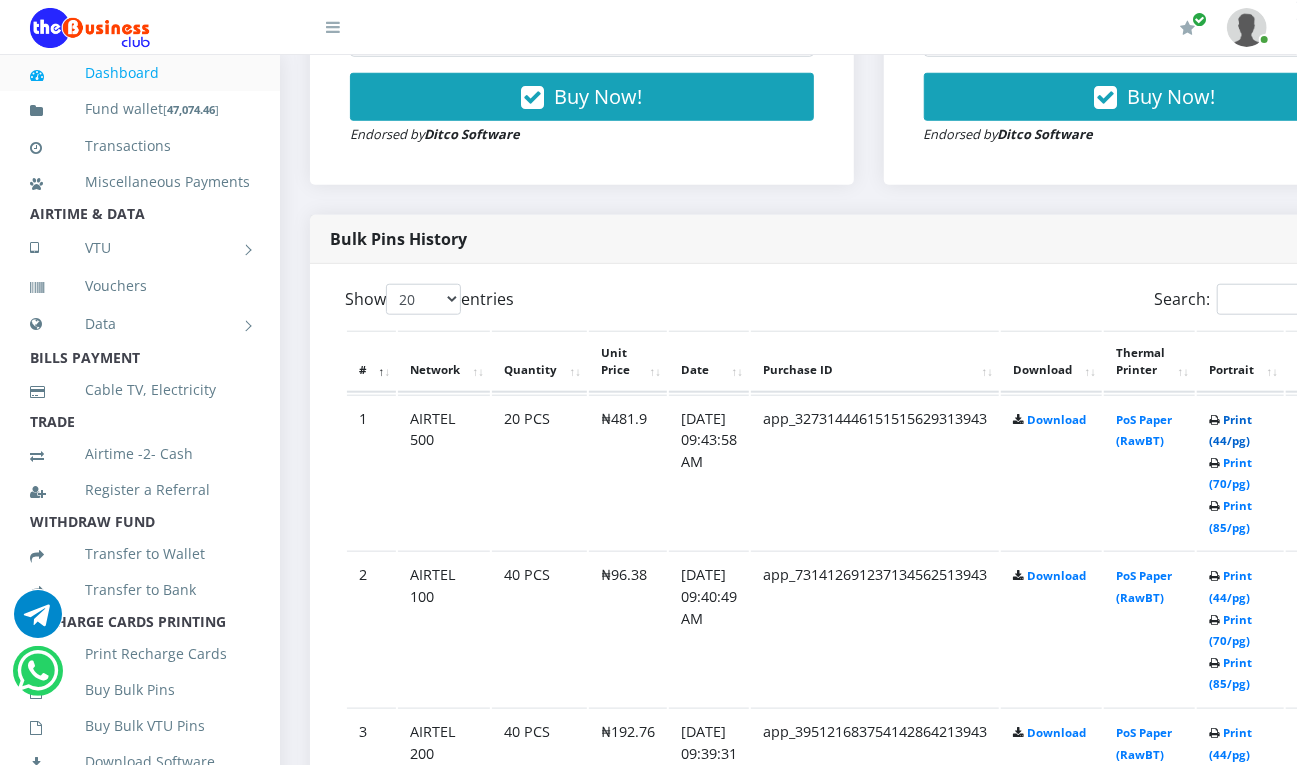 click on "Print (44/pg)" at bounding box center (1230, 430) 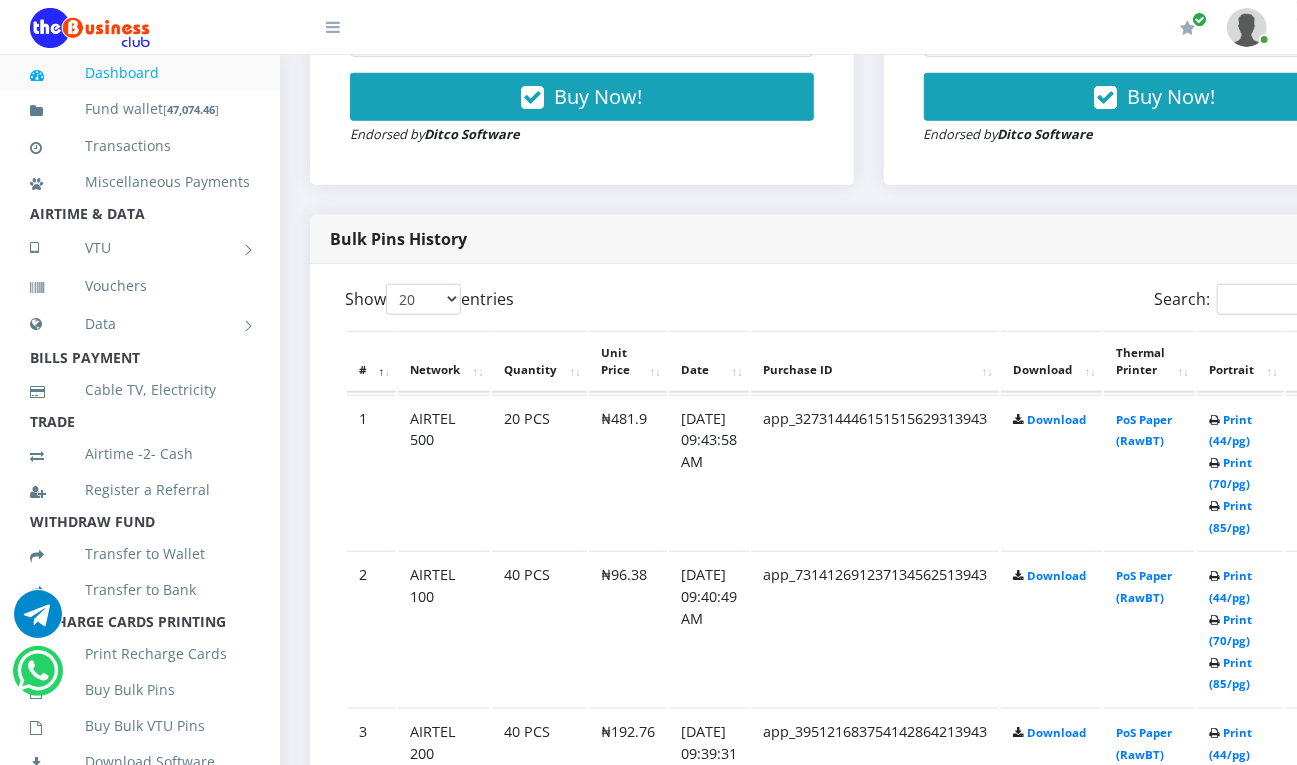 scroll, scrollTop: 0, scrollLeft: 0, axis: both 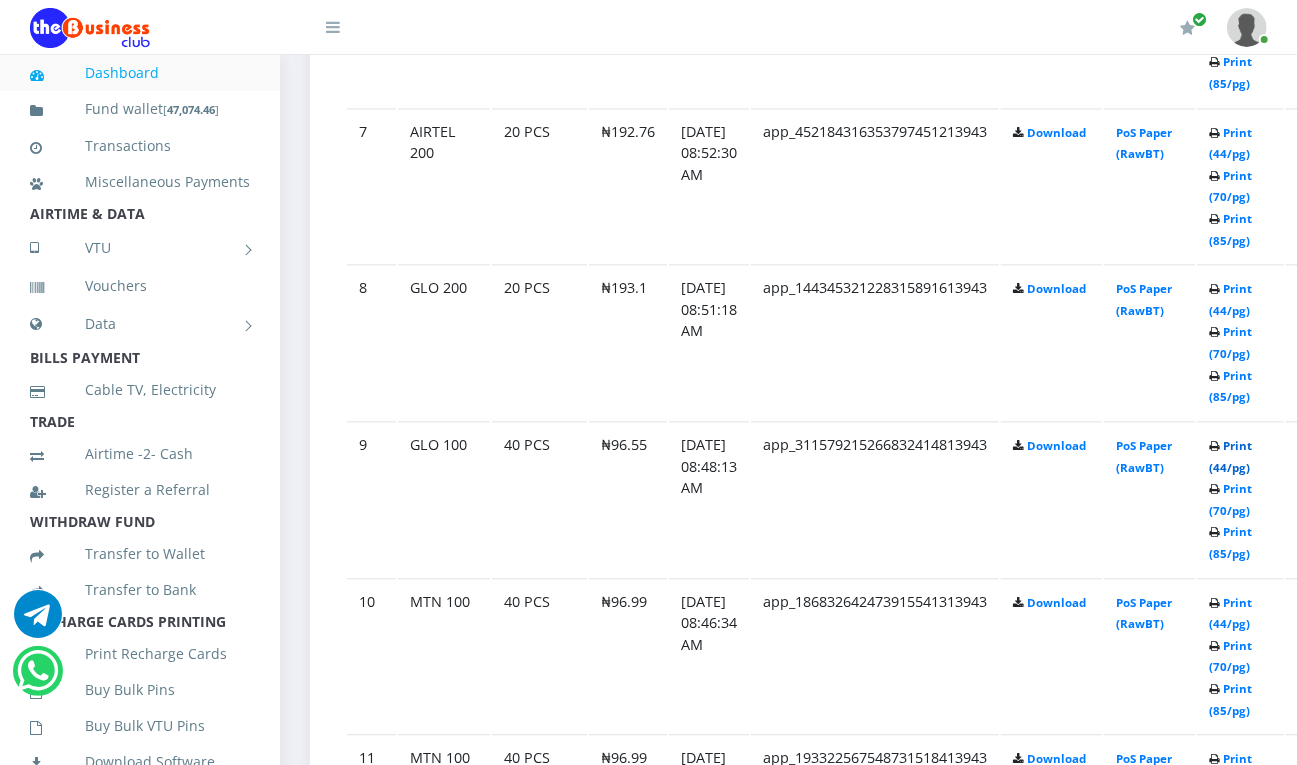 click on "Print (44/pg)" at bounding box center (1230, 456) 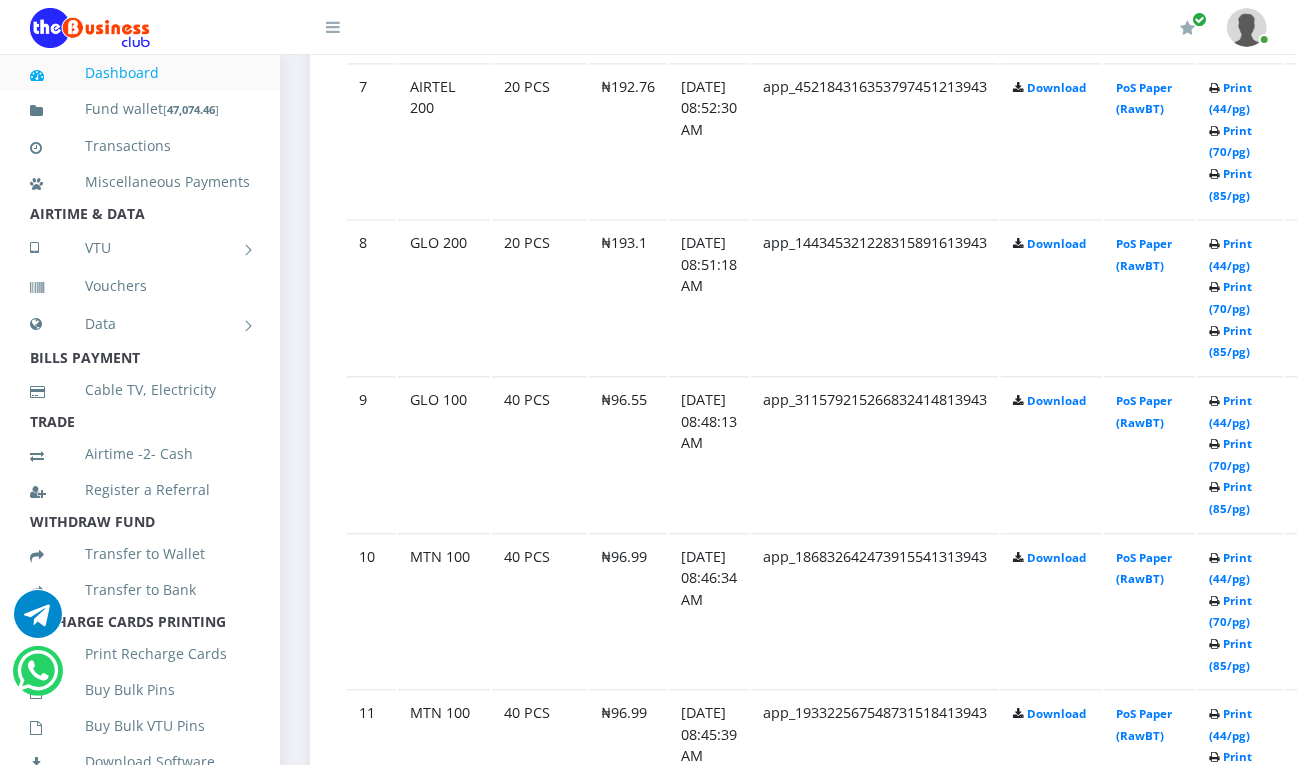 scroll, scrollTop: 0, scrollLeft: 0, axis: both 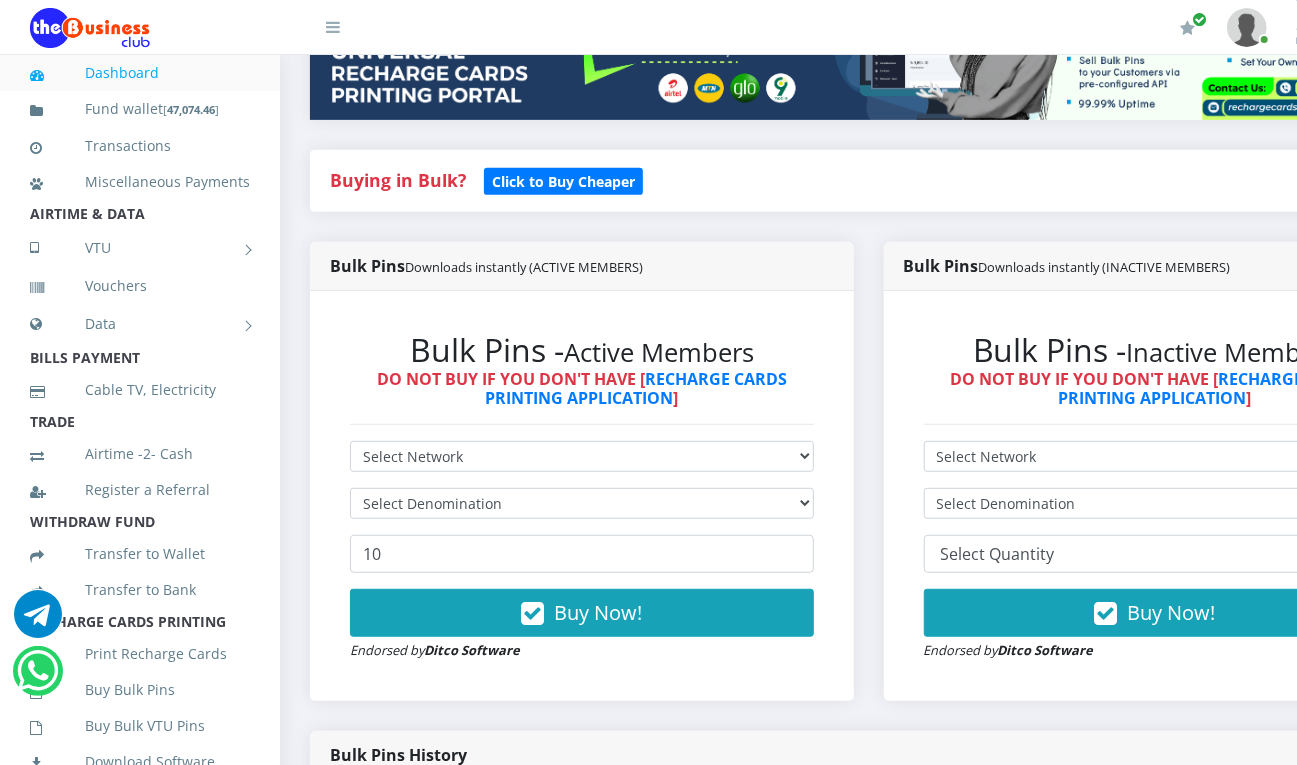click on "₦ 47,074
Wallet
₦218.50 /₦5,530 Earnings" at bounding box center [868, 1978] 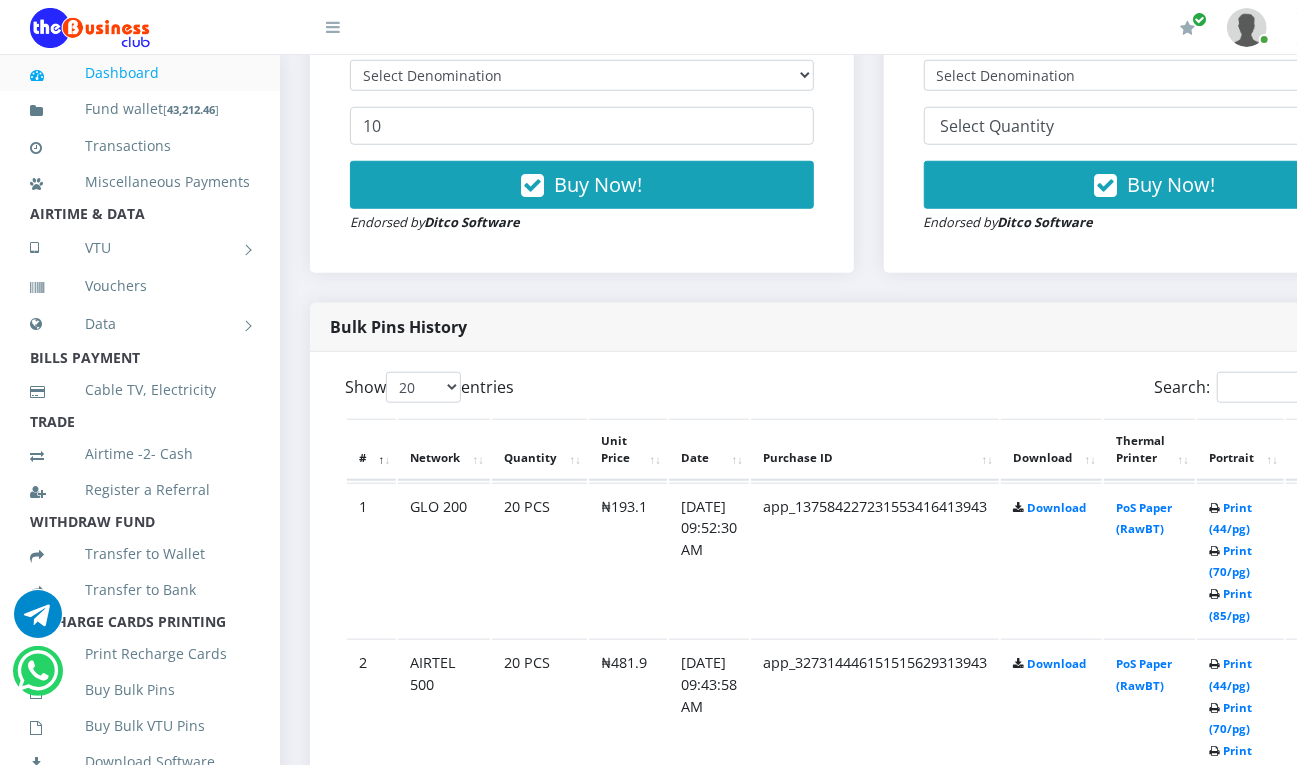 scroll, scrollTop: 834, scrollLeft: 0, axis: vertical 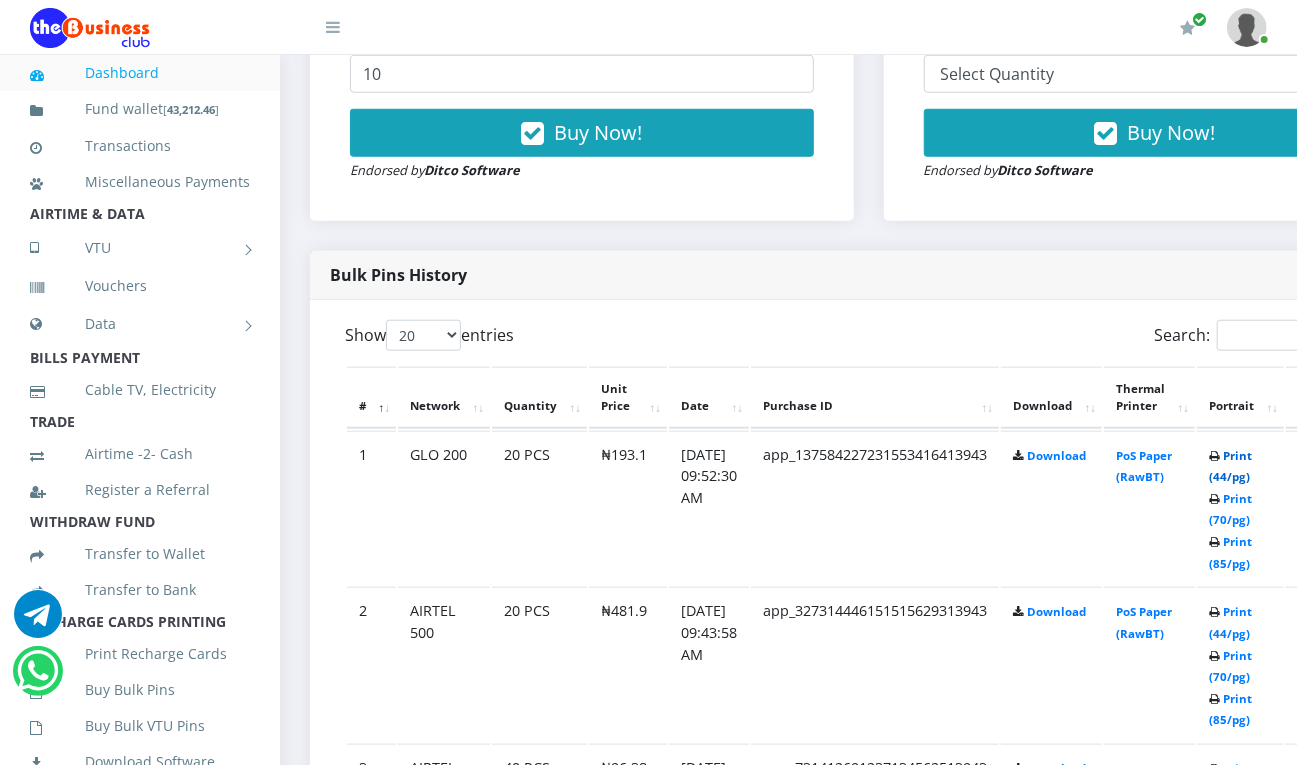 click on "Print (44/pg)" at bounding box center [1230, 466] 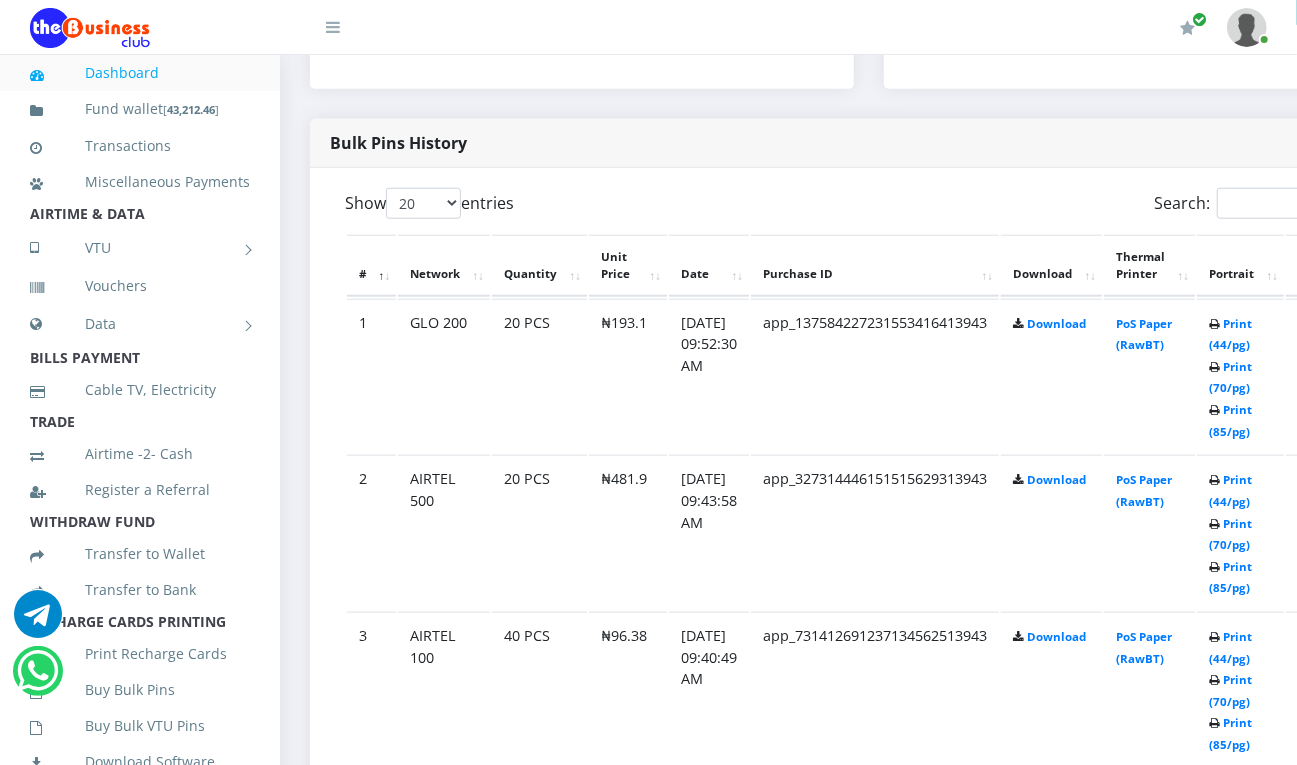 scroll, scrollTop: 834, scrollLeft: 0, axis: vertical 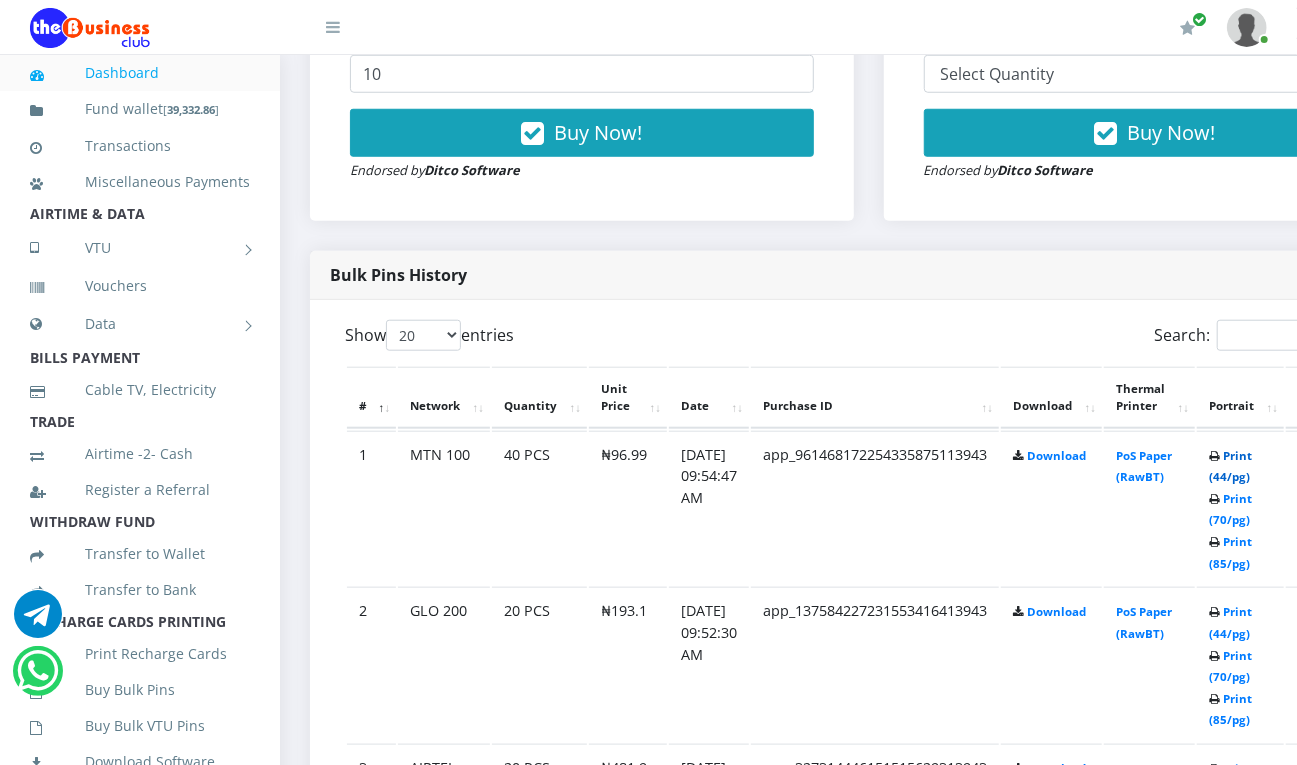 click on "Print (44/pg)" at bounding box center [1230, 466] 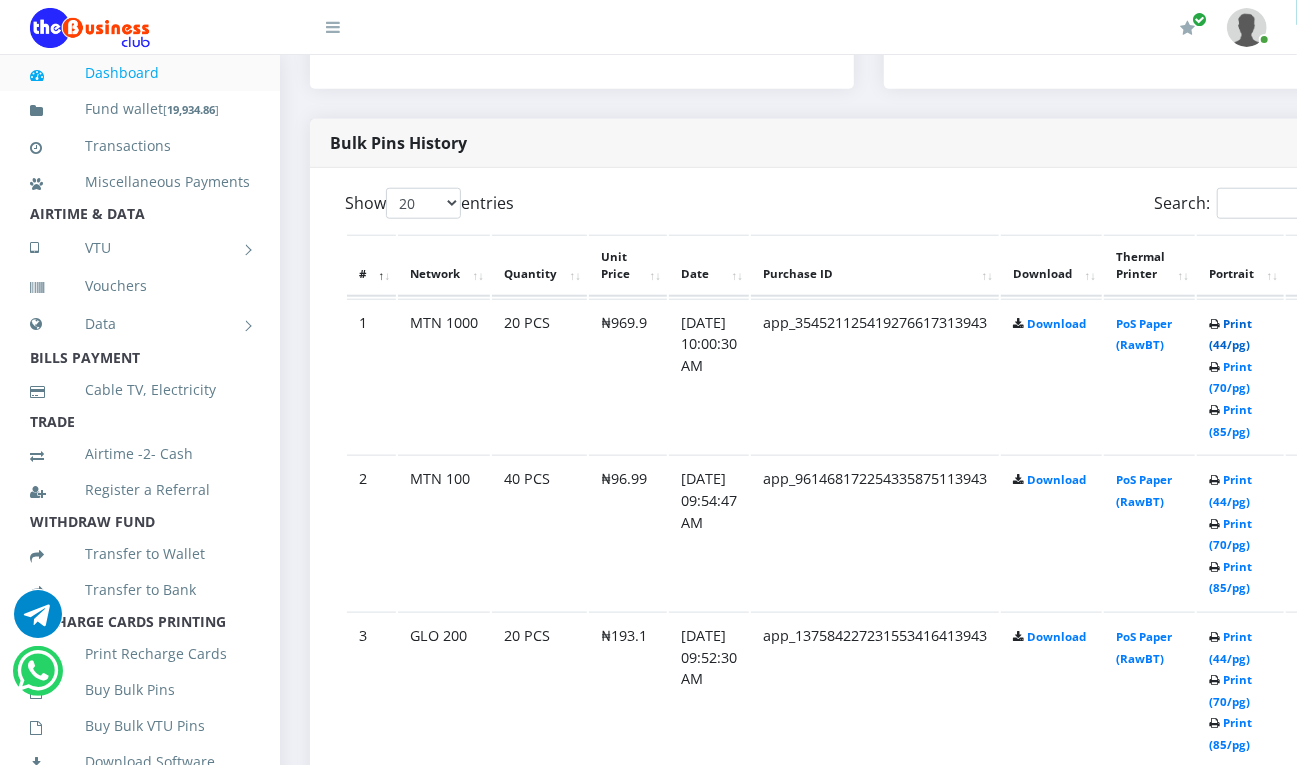 scroll, scrollTop: 834, scrollLeft: 0, axis: vertical 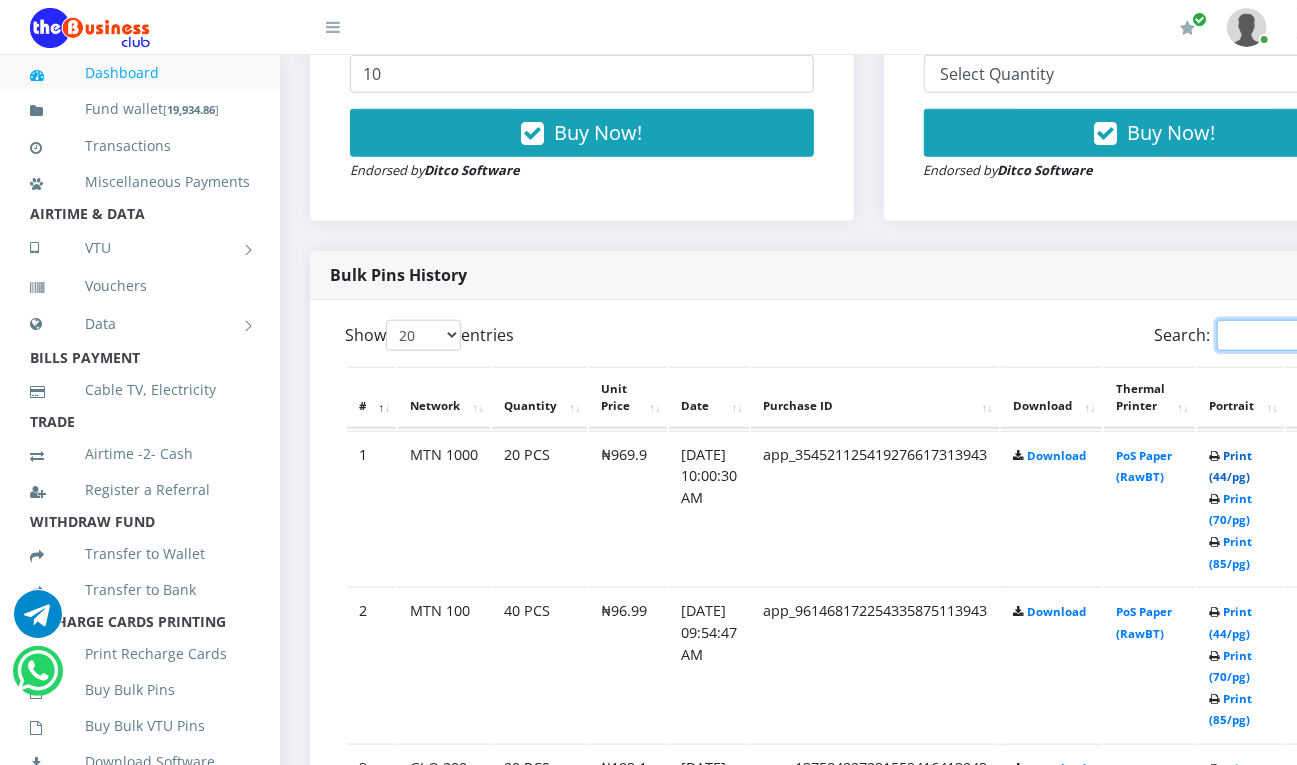 click on "Search:" at bounding box center (1304, 335) 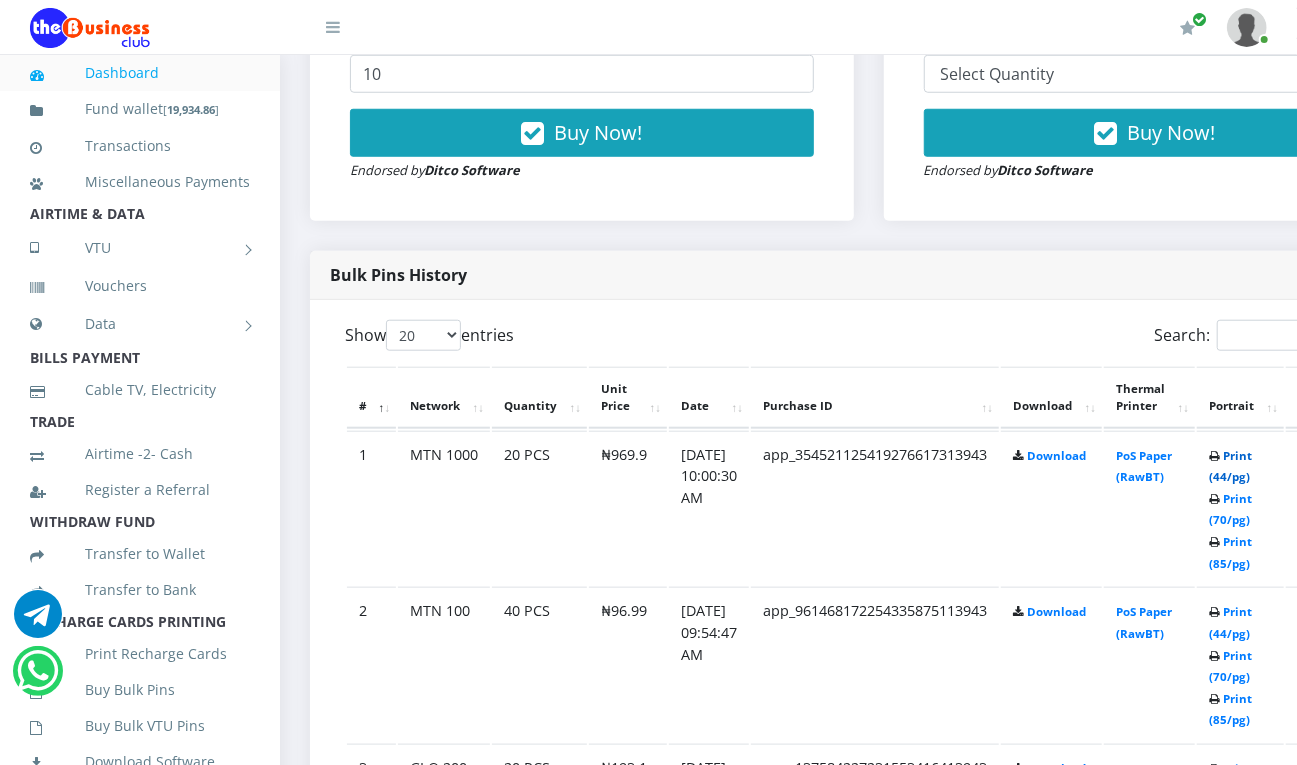 click on "Print (44/pg)" at bounding box center [1230, 466] 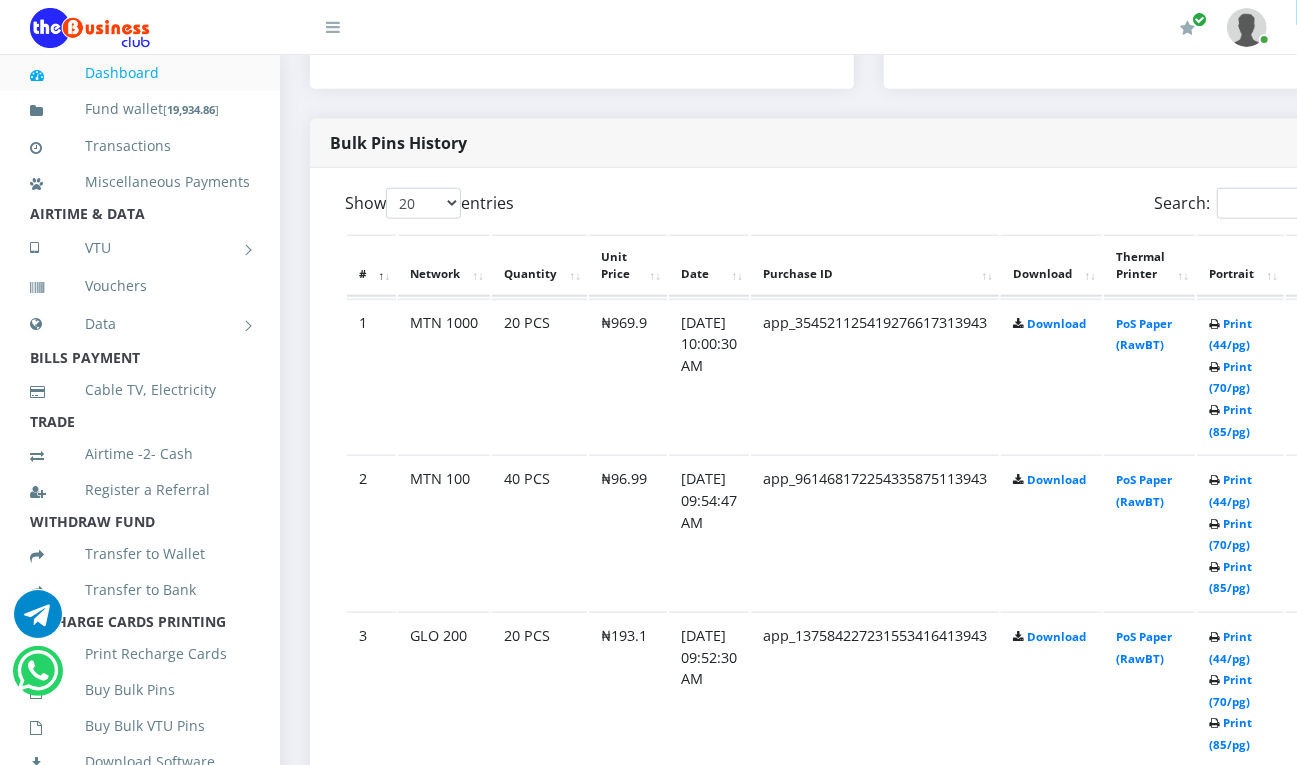 scroll, scrollTop: 834, scrollLeft: 0, axis: vertical 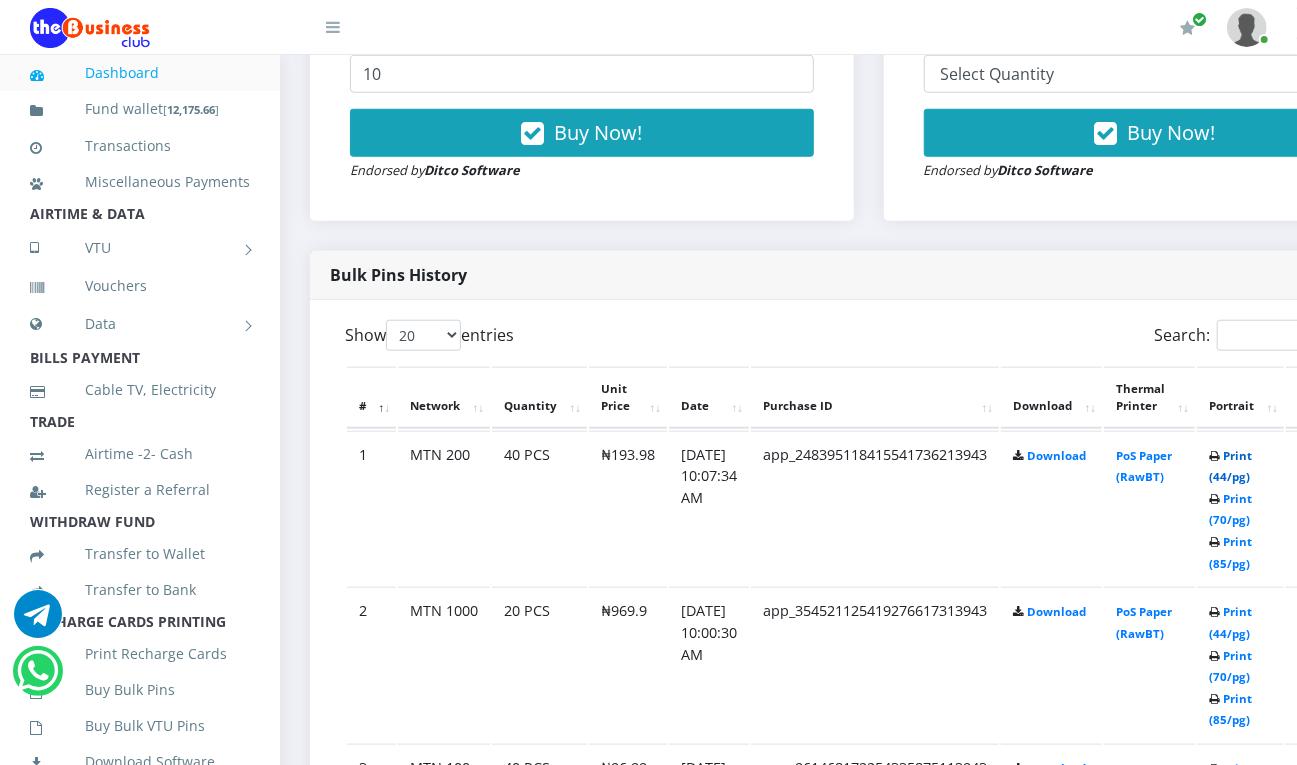 click on "Print (44/pg)" at bounding box center [1230, 466] 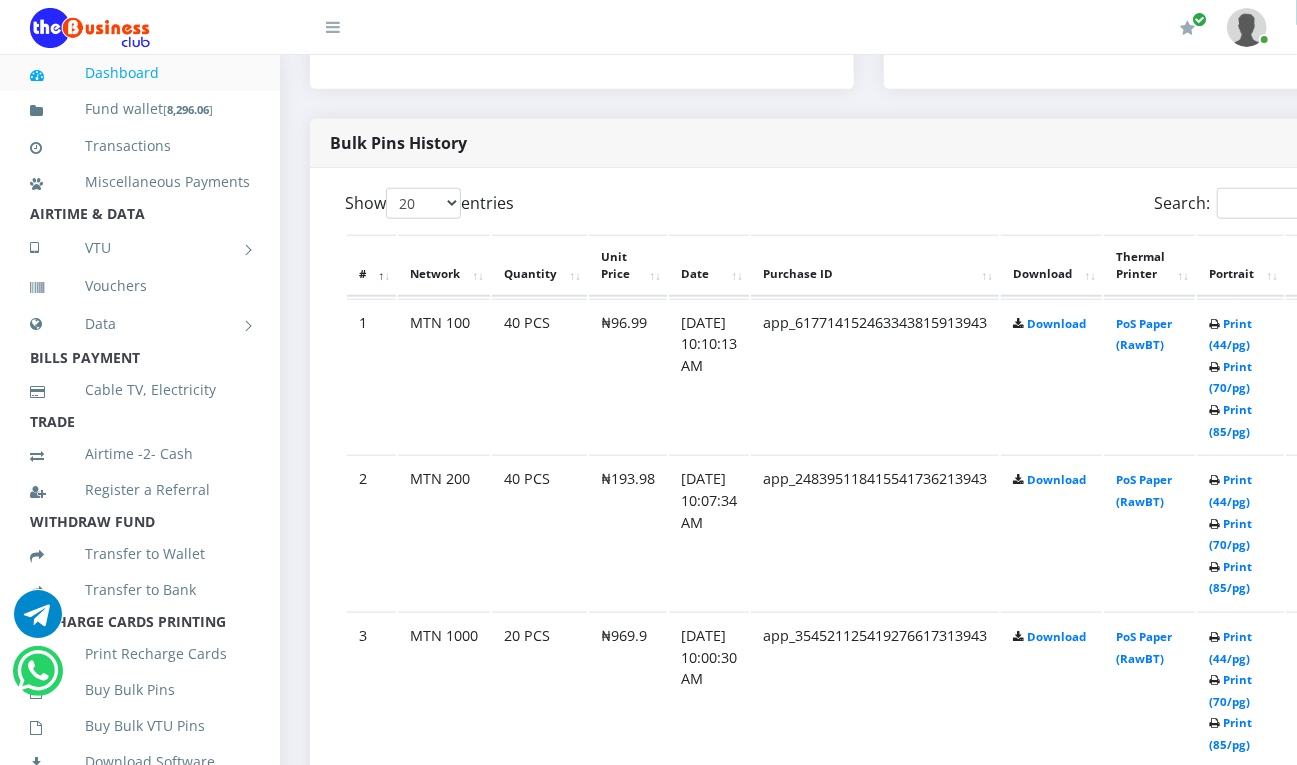 scroll, scrollTop: 834, scrollLeft: 0, axis: vertical 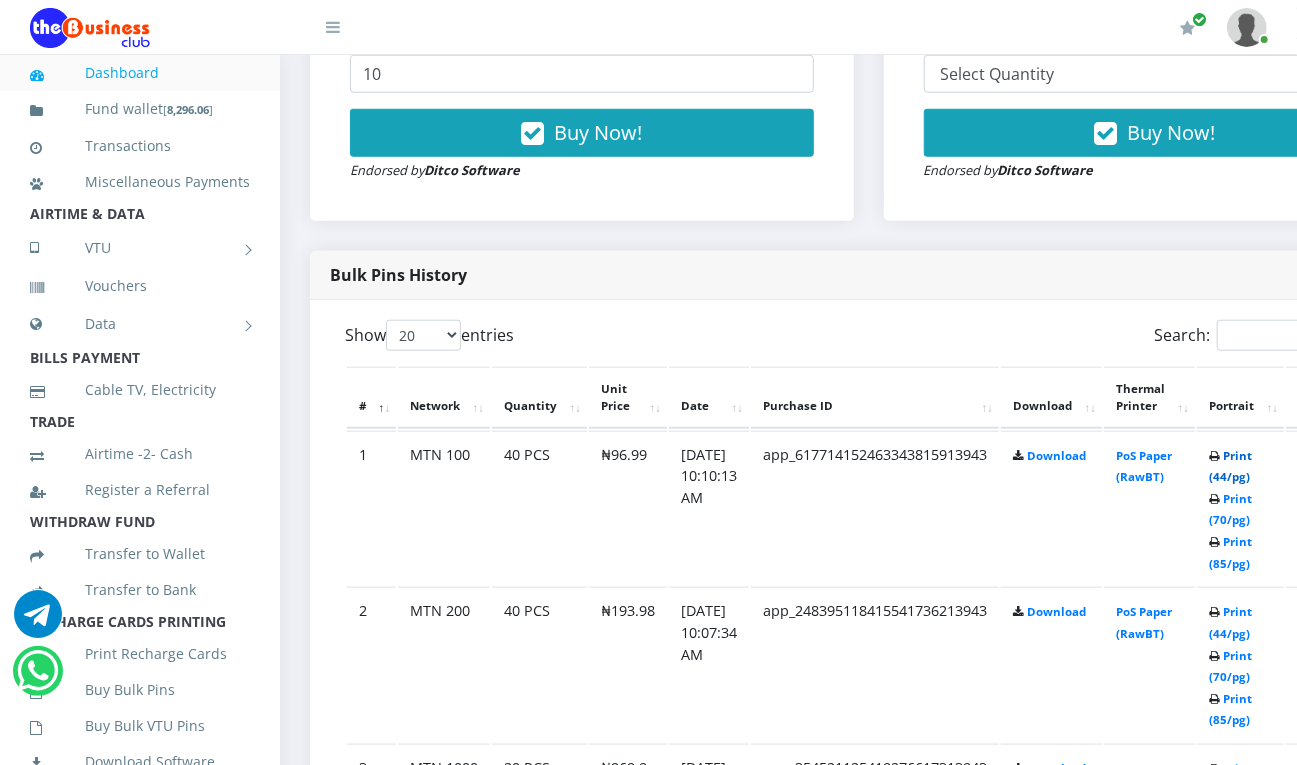 click on "Print (44/pg)" at bounding box center (1230, 466) 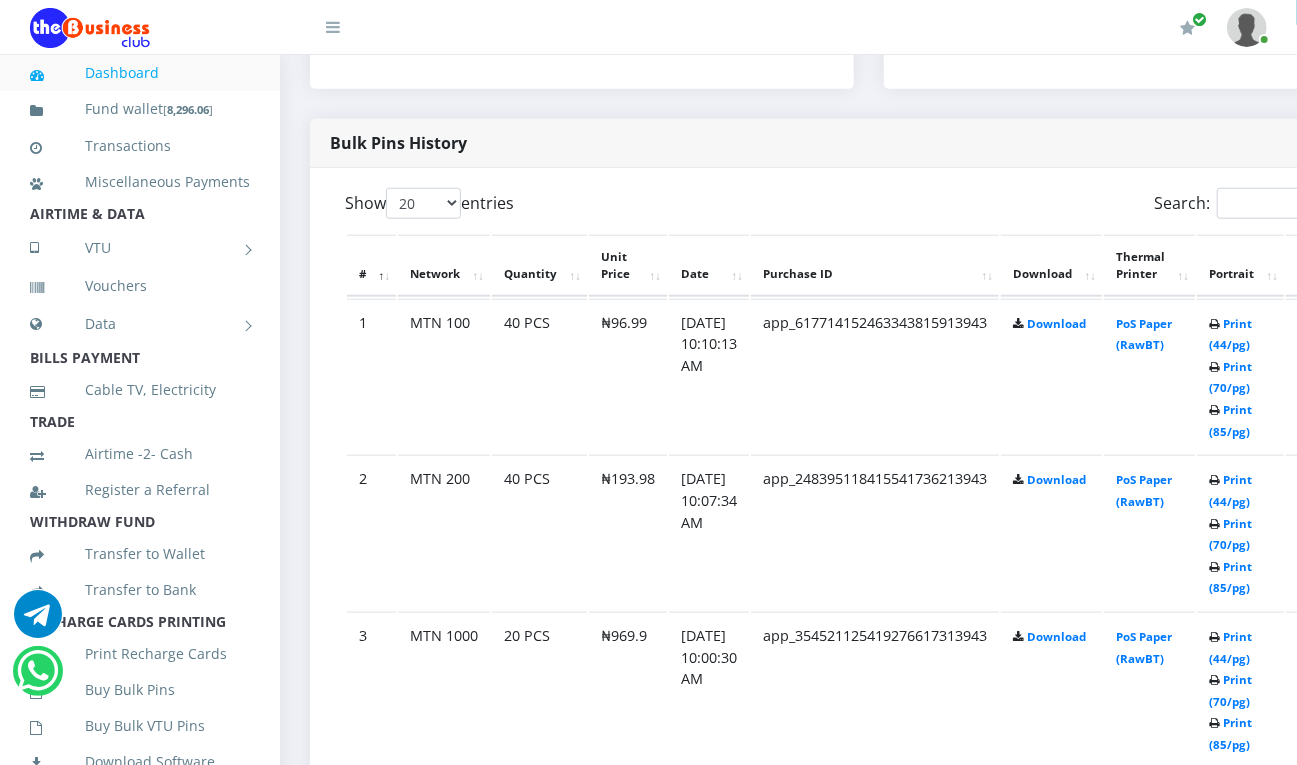 scroll, scrollTop: 834, scrollLeft: 0, axis: vertical 